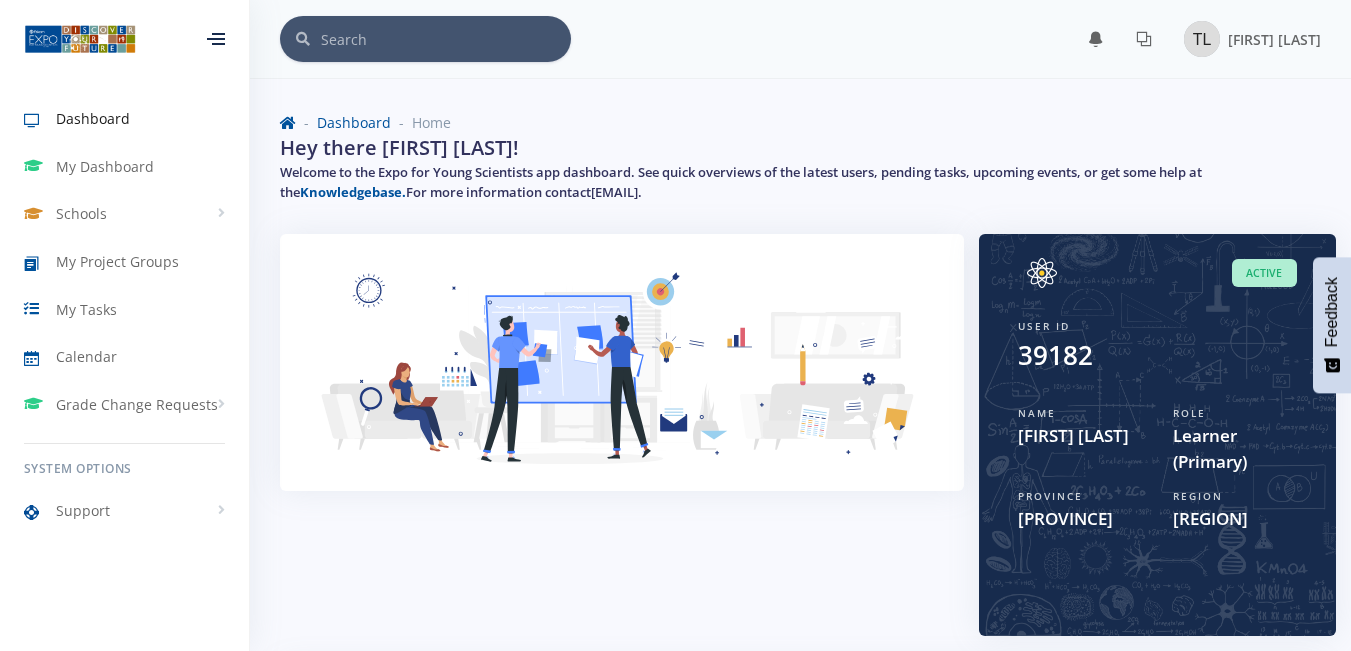 scroll, scrollTop: 0, scrollLeft: 0, axis: both 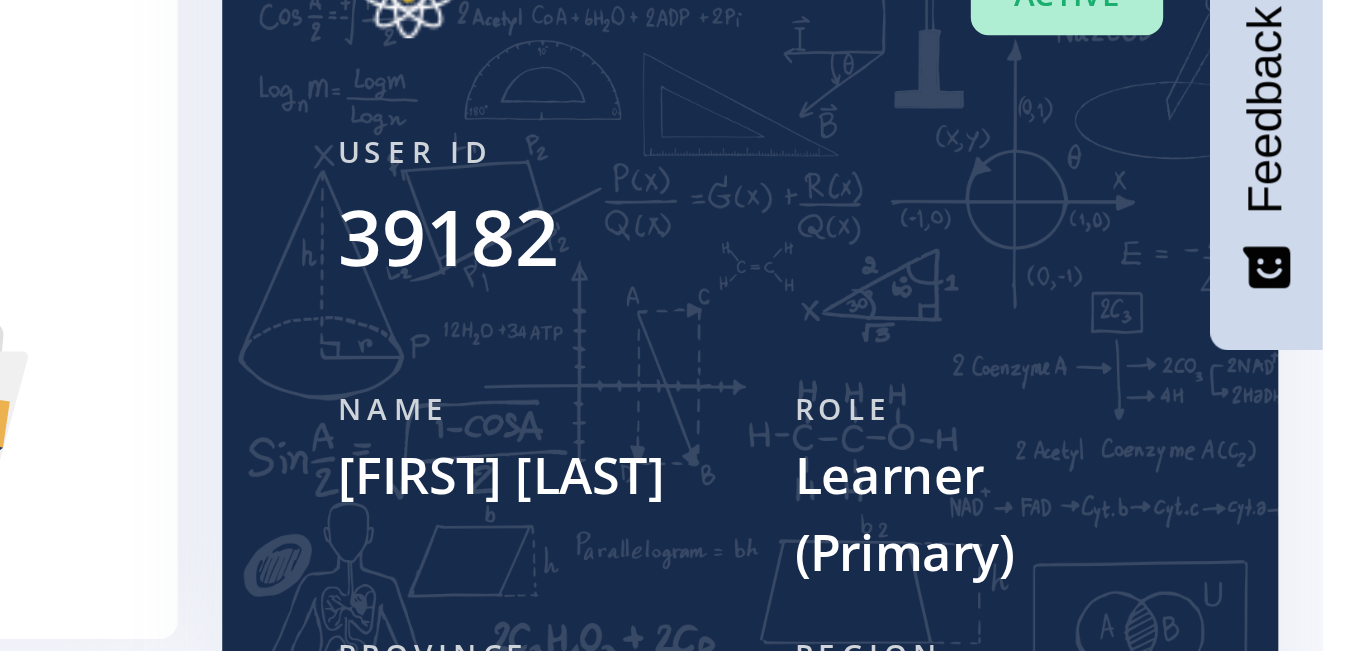 click on "Learner (Primary)" at bounding box center (1235, 448) 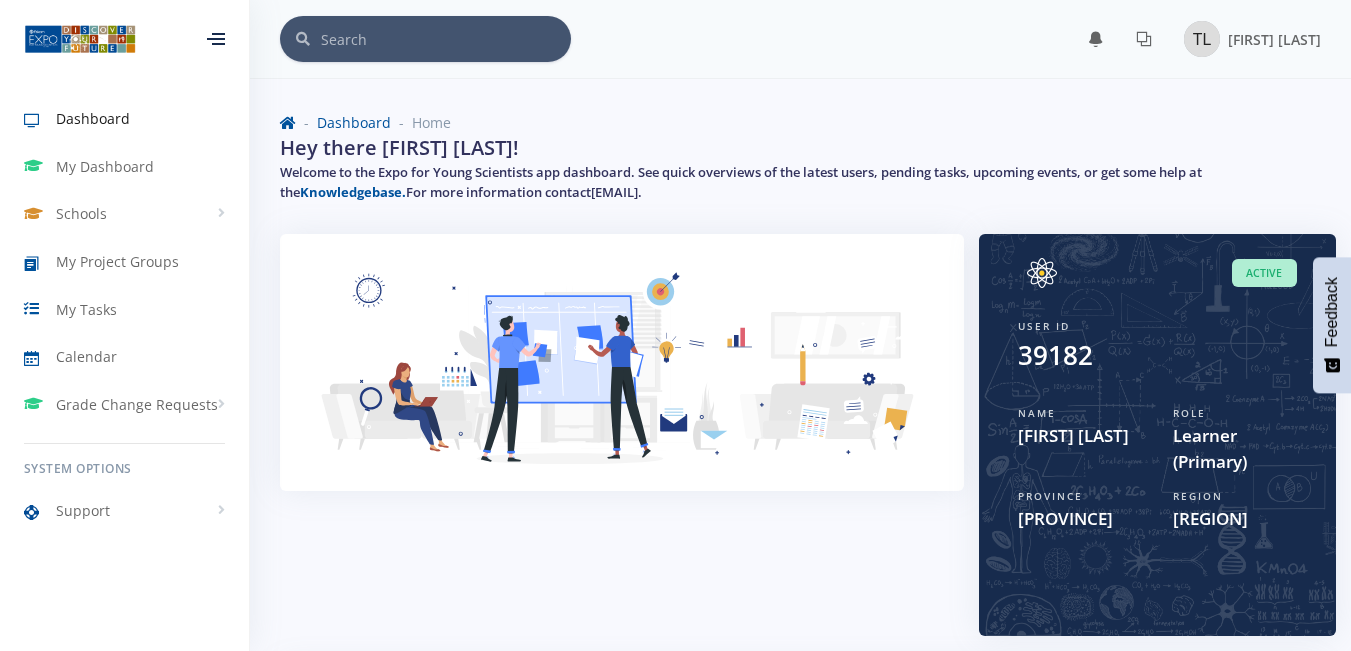 scroll, scrollTop: 14, scrollLeft: 0, axis: vertical 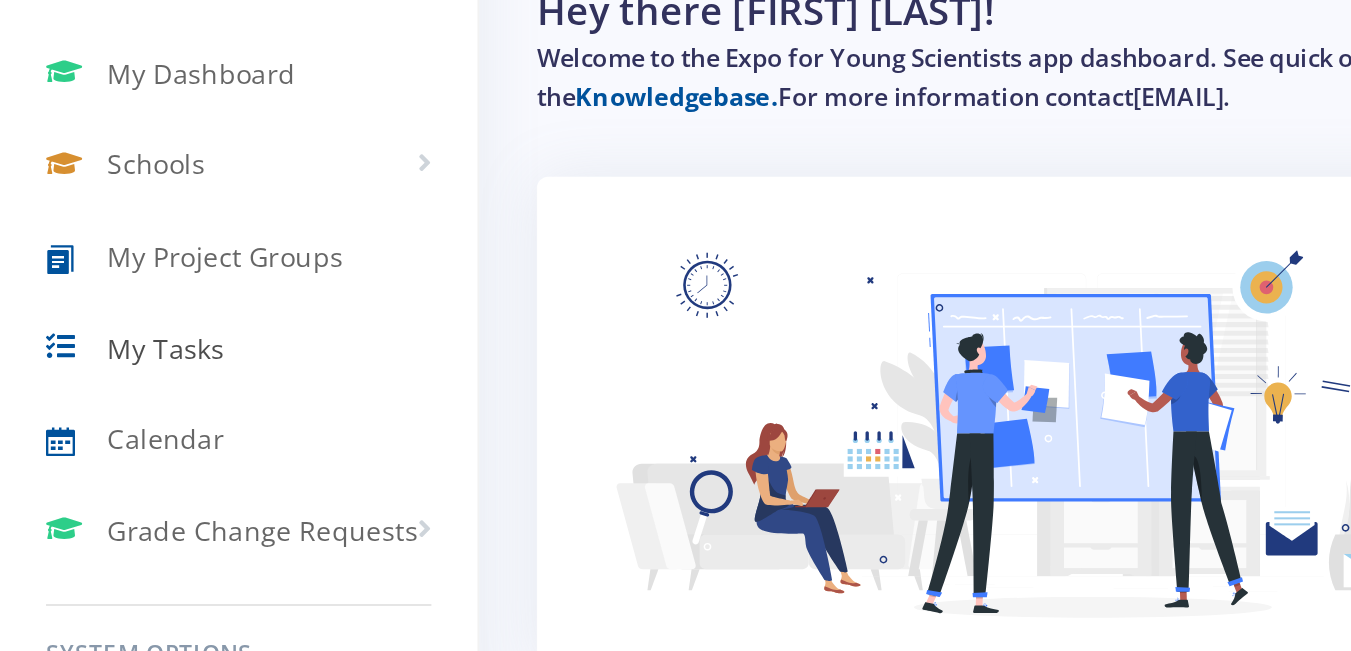 click on "My Tasks" at bounding box center (86, 309) 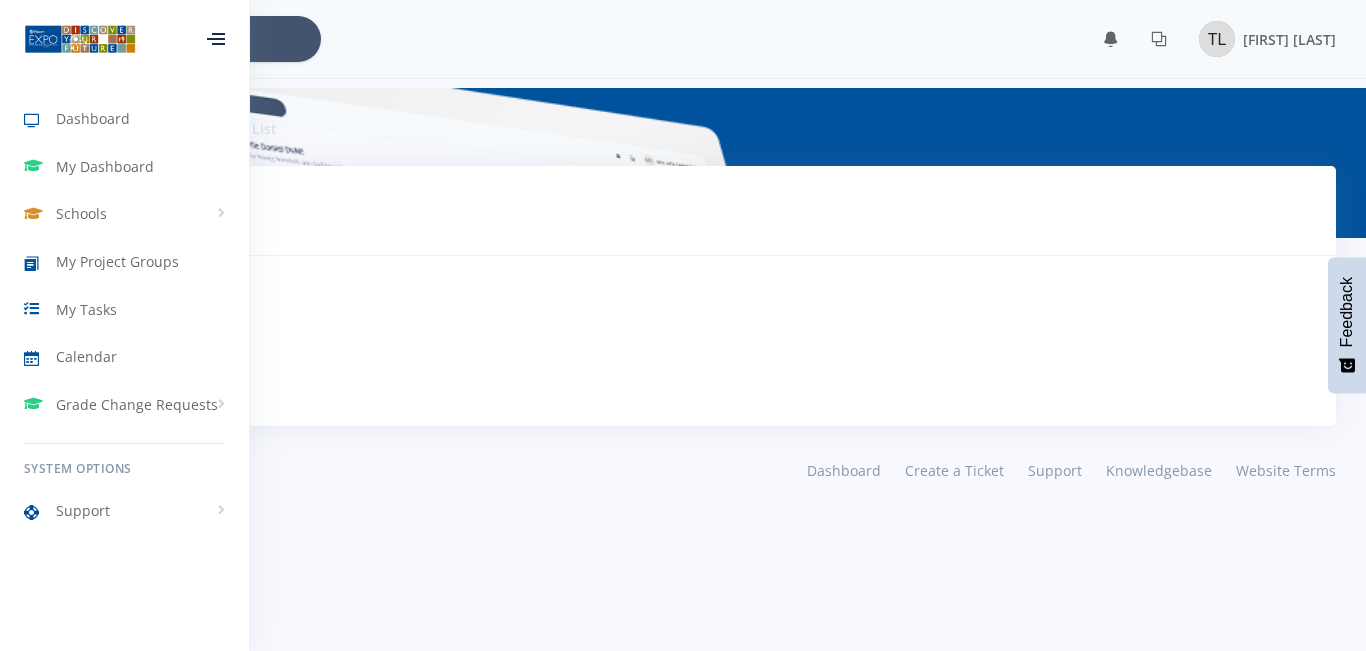 scroll, scrollTop: 0, scrollLeft: 0, axis: both 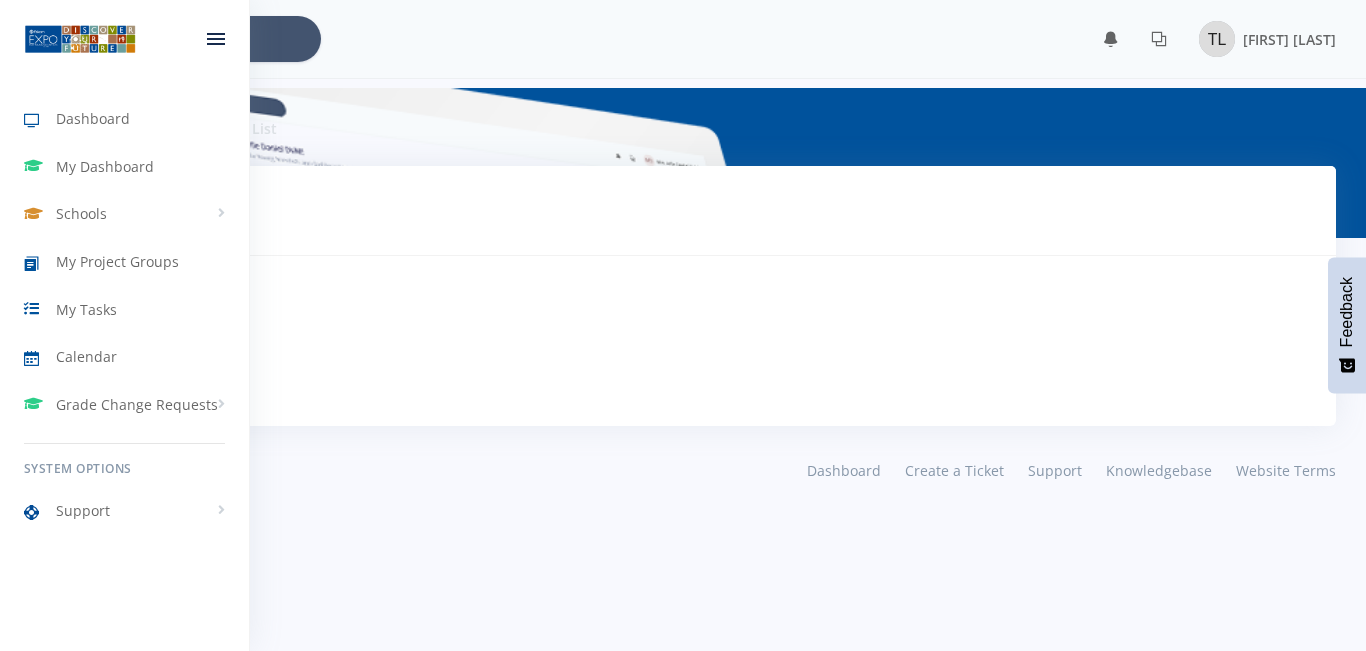 click at bounding box center (216, 34) 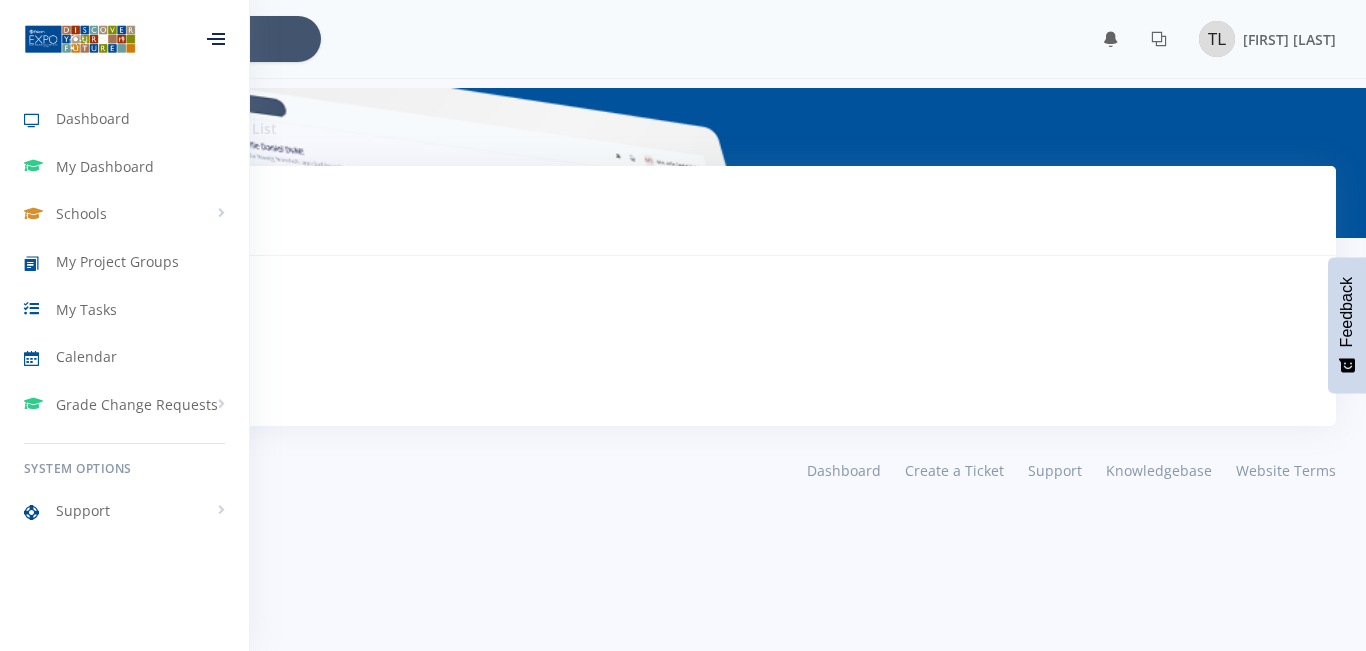 click at bounding box center [216, 39] 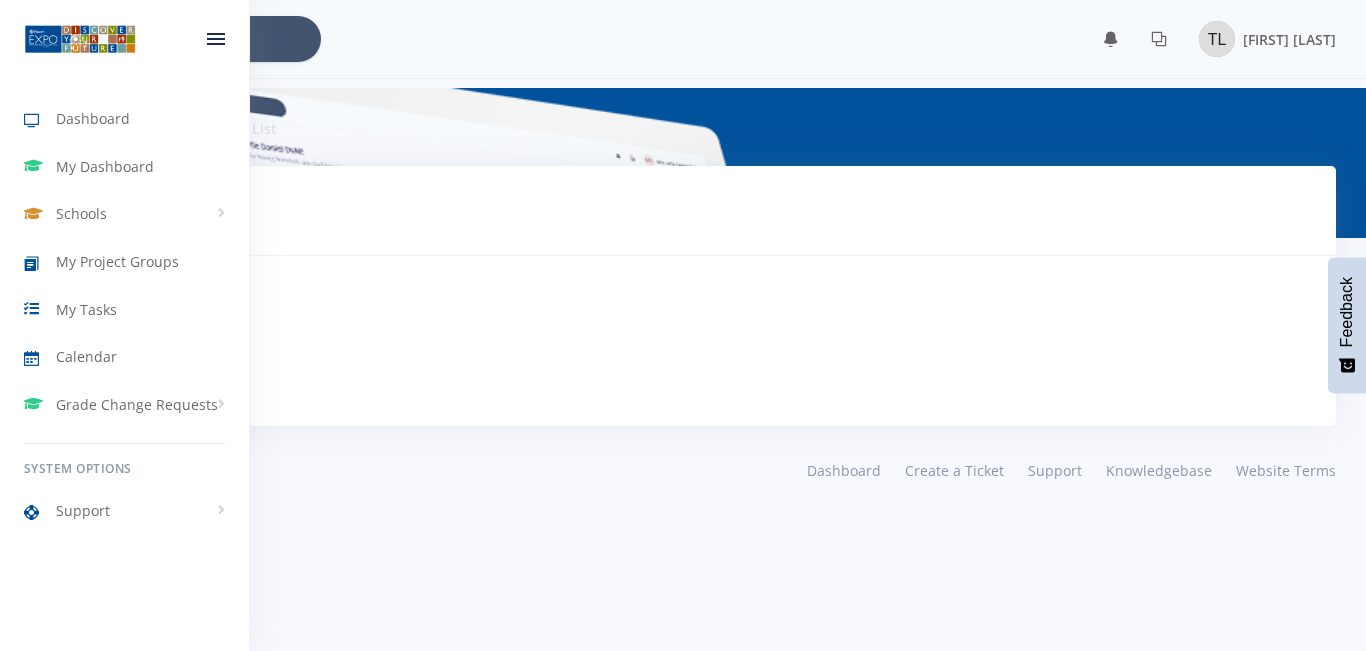 click at bounding box center [216, 39] 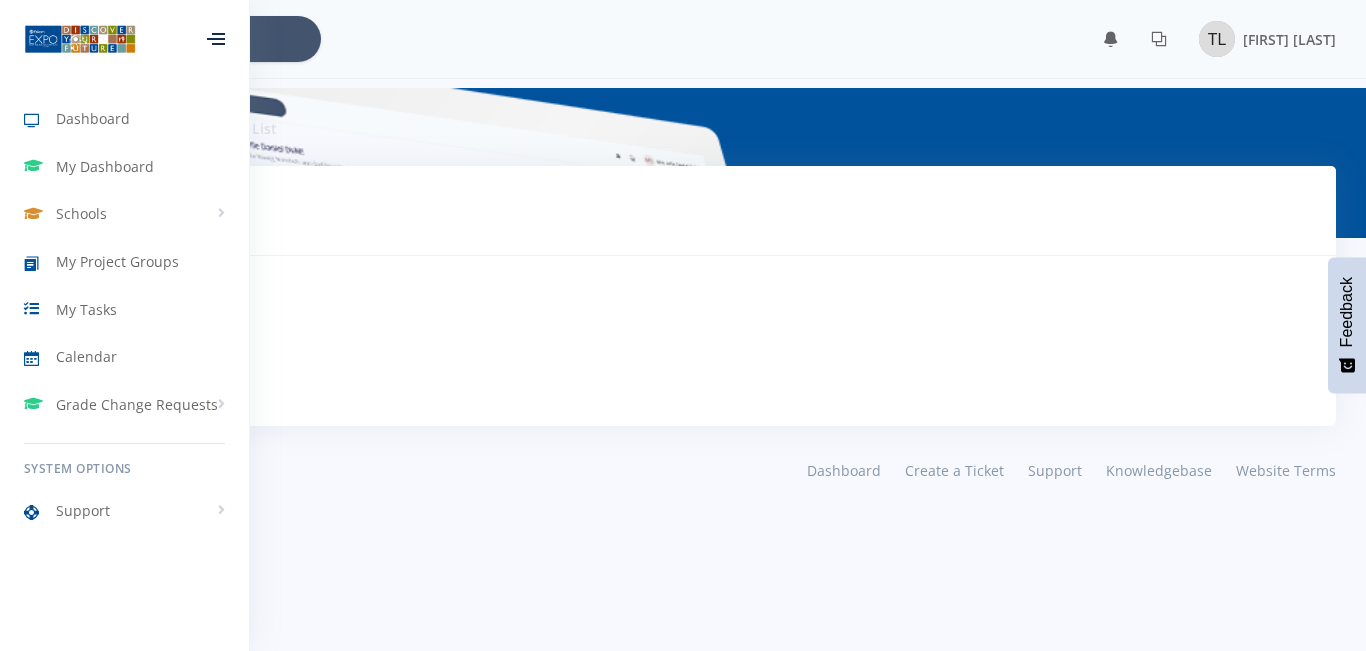click on "Tasks" at bounding box center (468, 199) 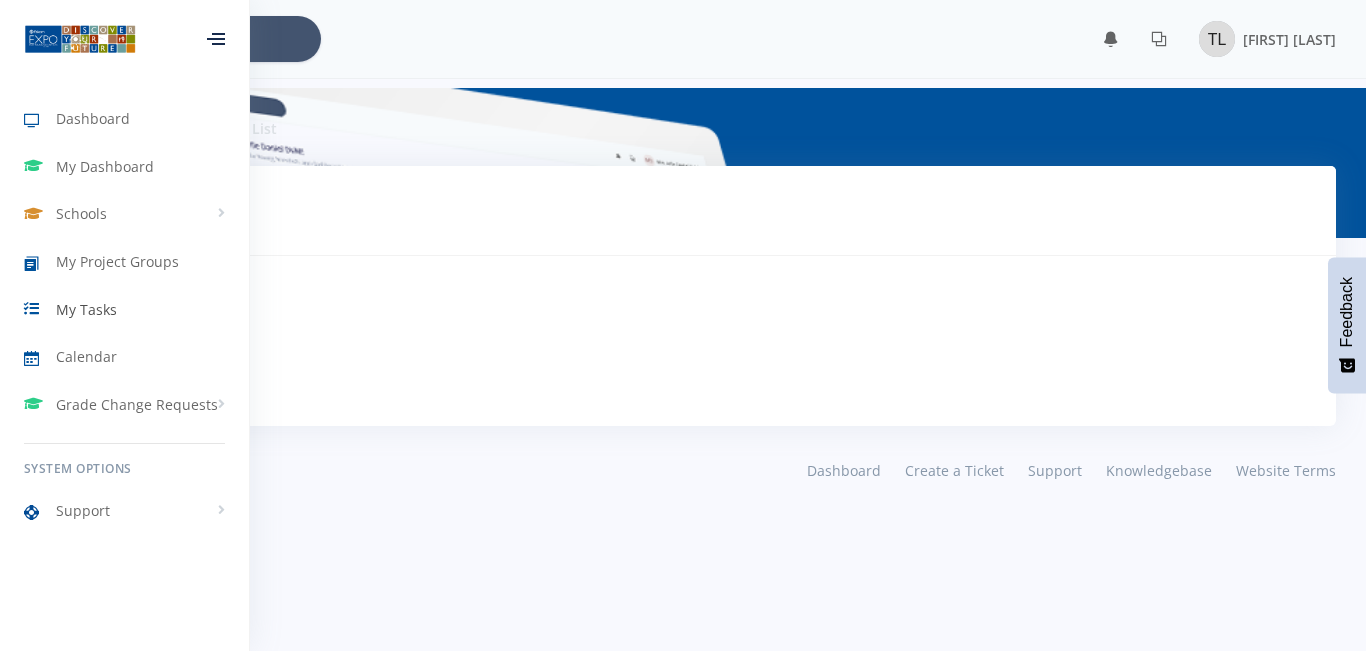 click on "My Tasks" at bounding box center [86, 309] 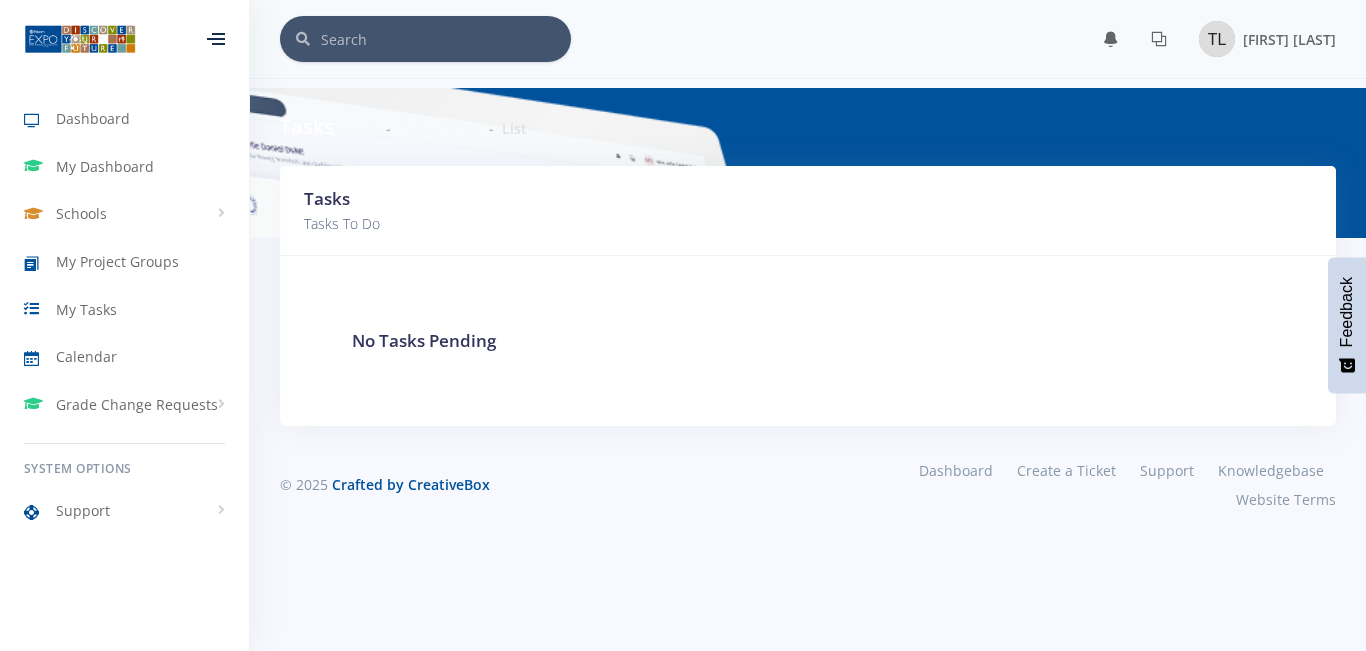 scroll, scrollTop: 0, scrollLeft: 0, axis: both 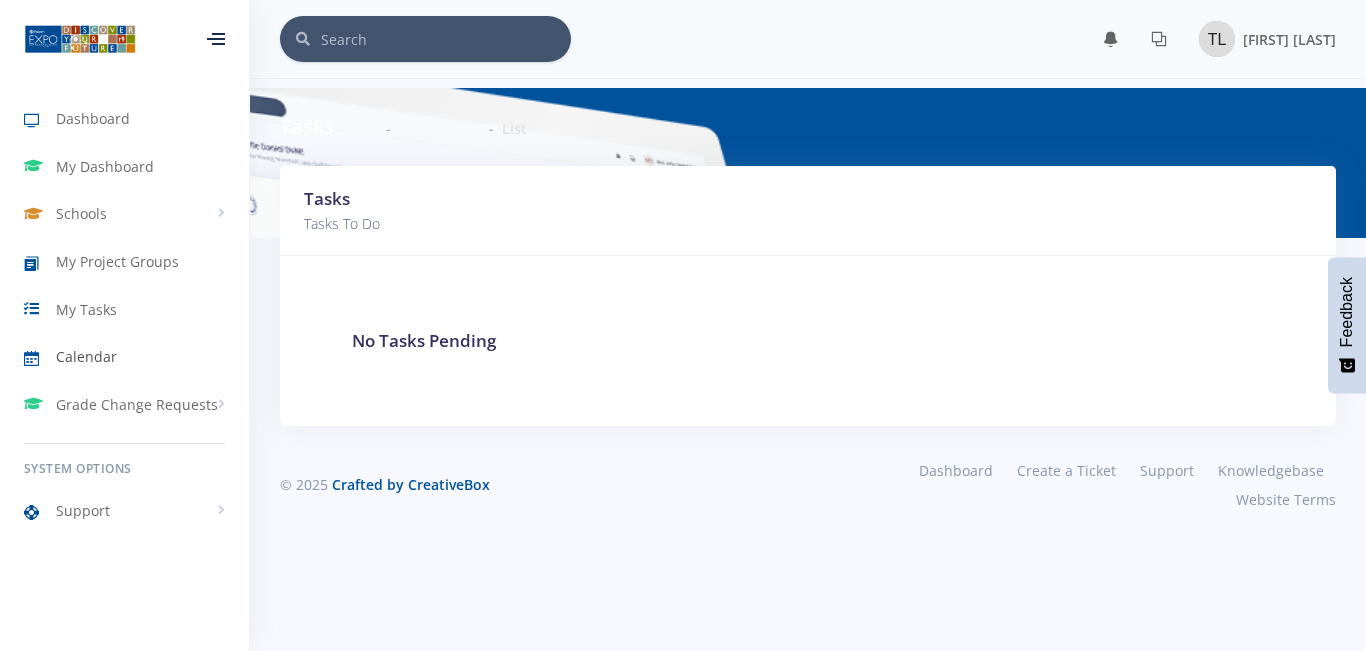 click on "Calendar" at bounding box center (124, 357) 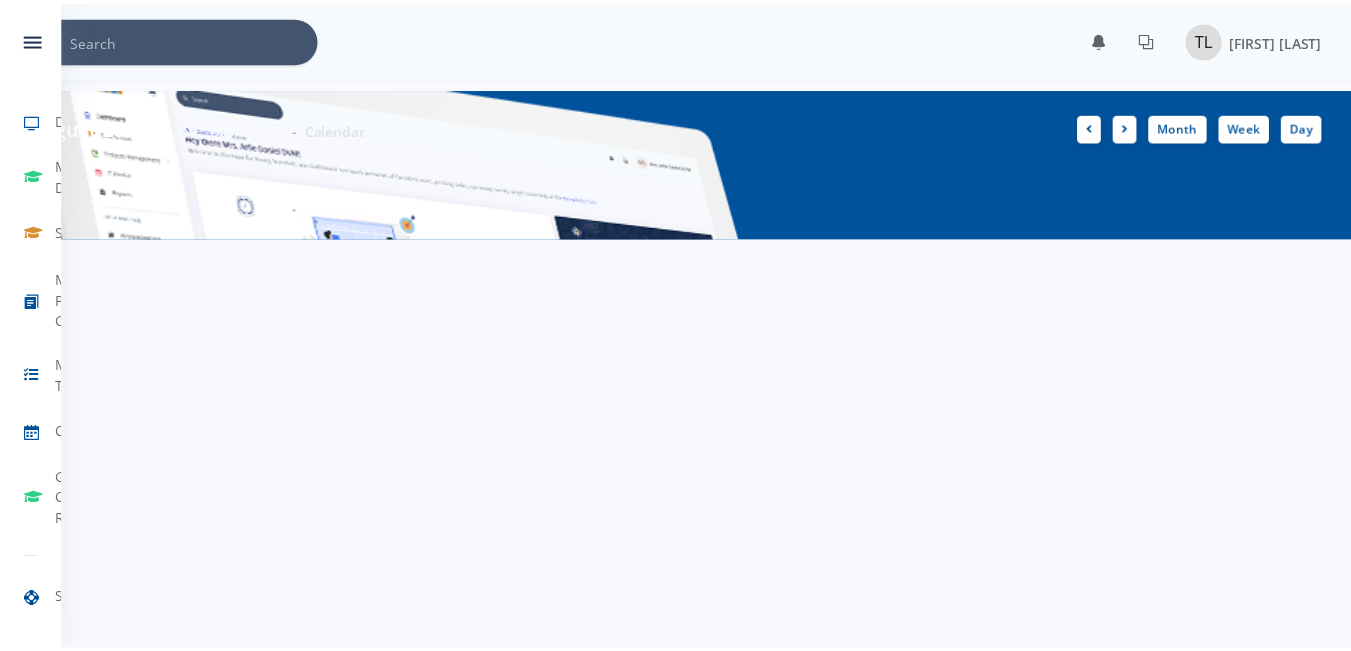 scroll, scrollTop: 0, scrollLeft: 0, axis: both 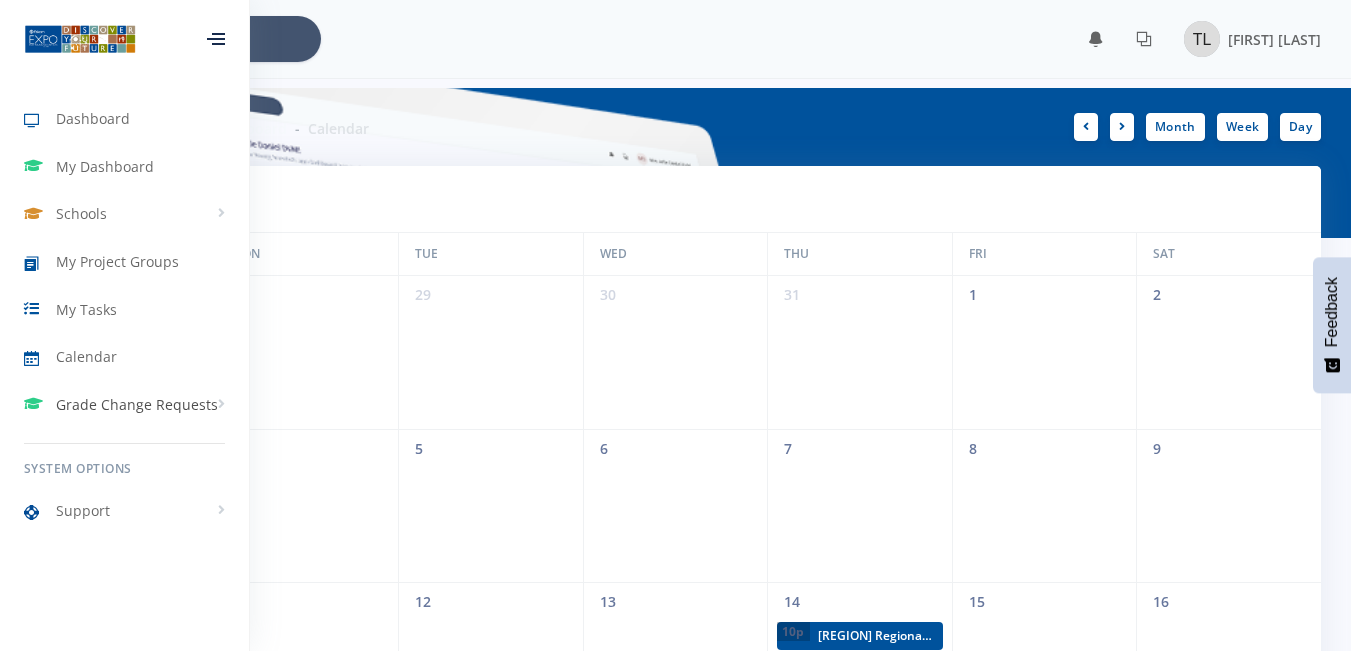 click on "Grade Change Requests" at bounding box center (124, 405) 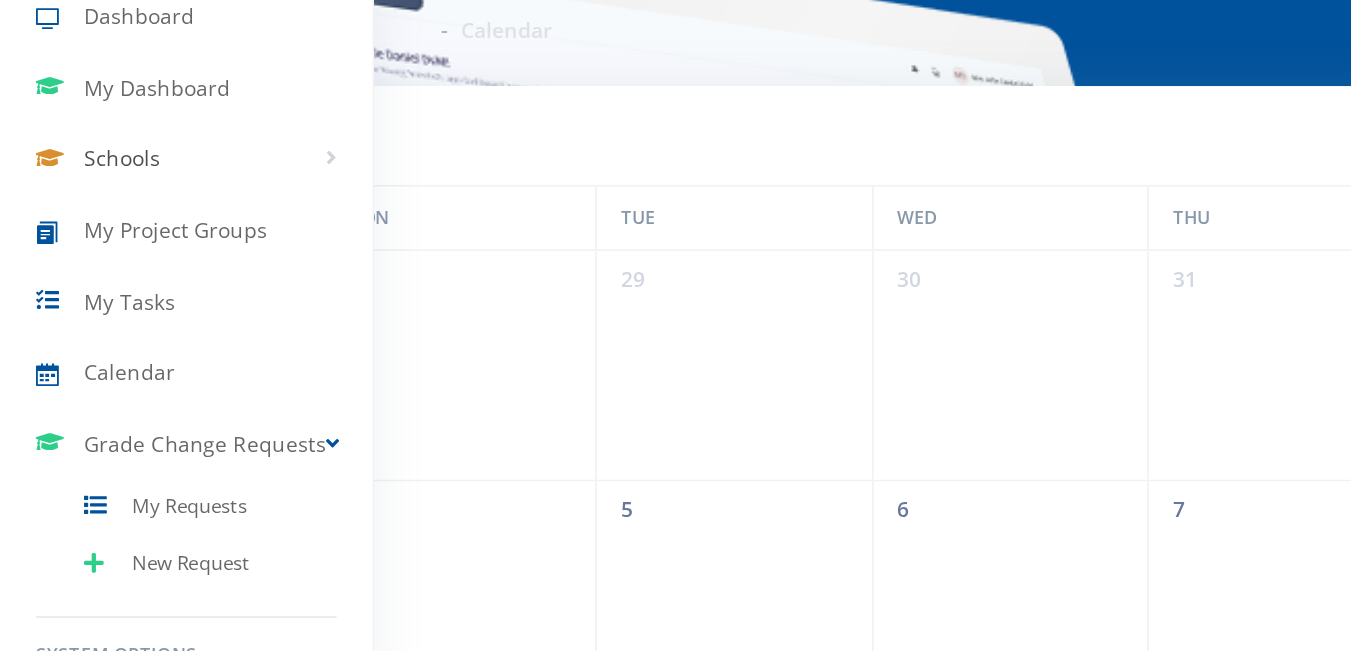 click on "Schools" at bounding box center [81, 213] 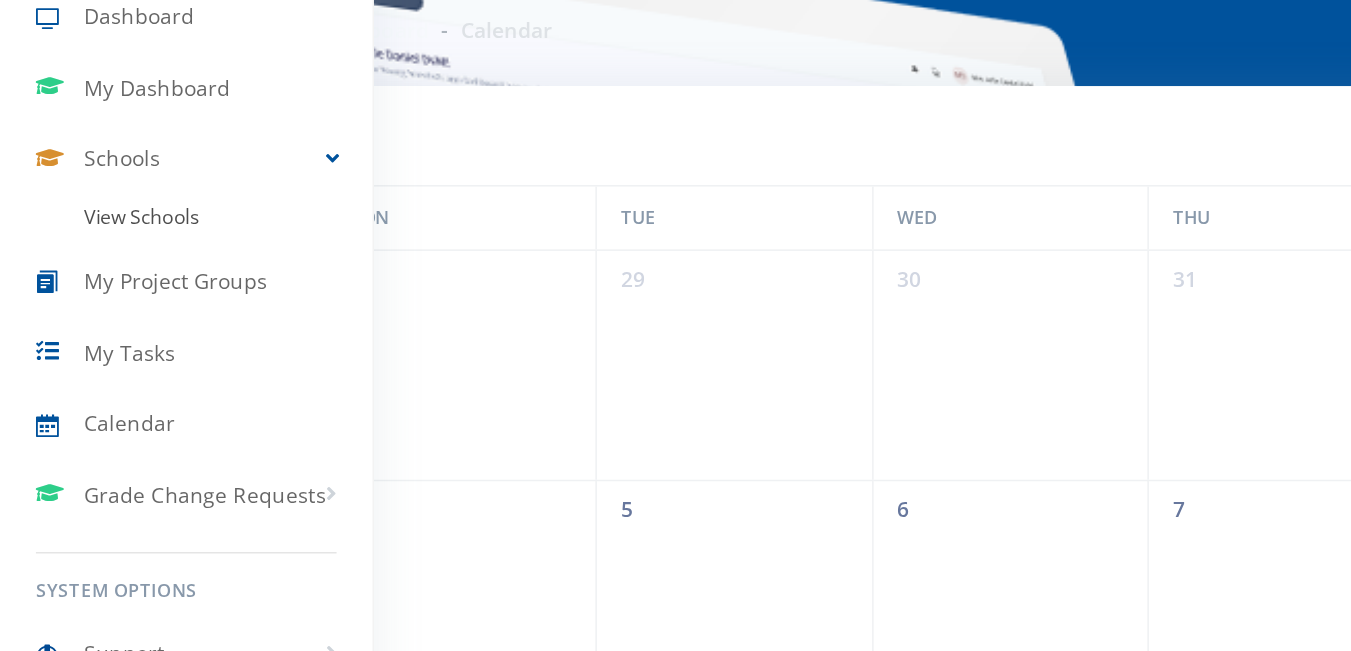 click on "View Schools" at bounding box center [124, 254] 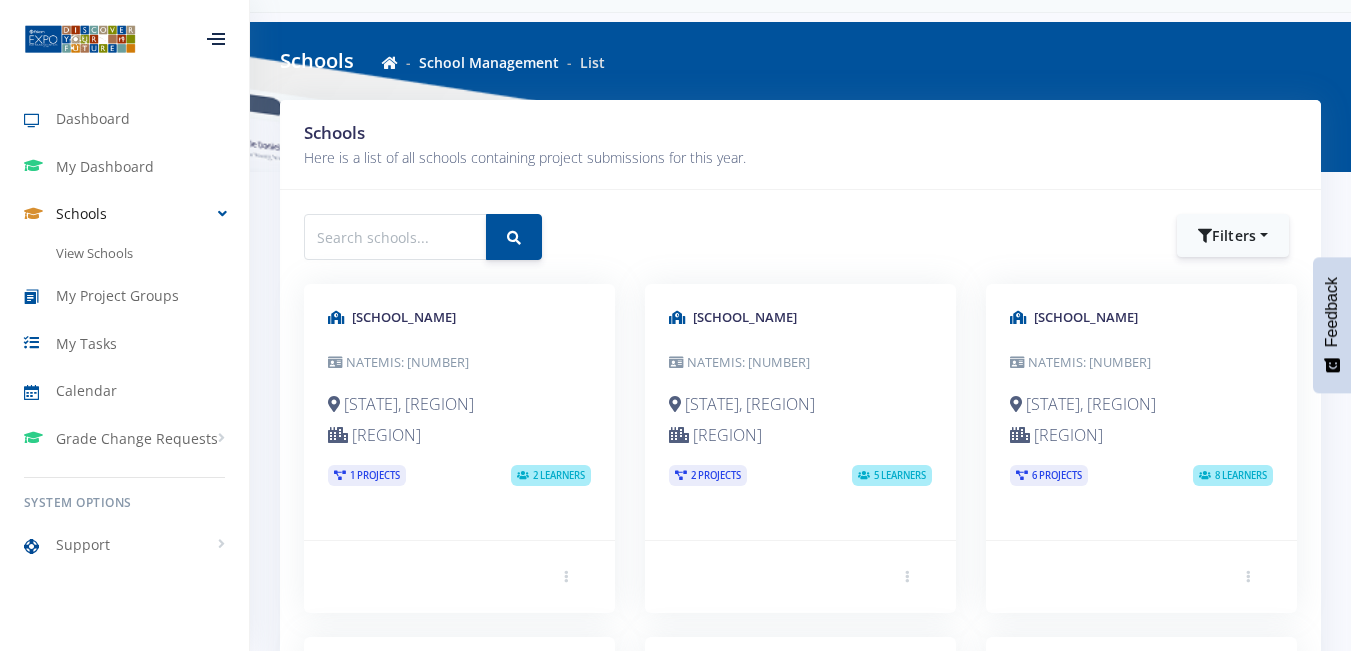 scroll, scrollTop: 67, scrollLeft: 0, axis: vertical 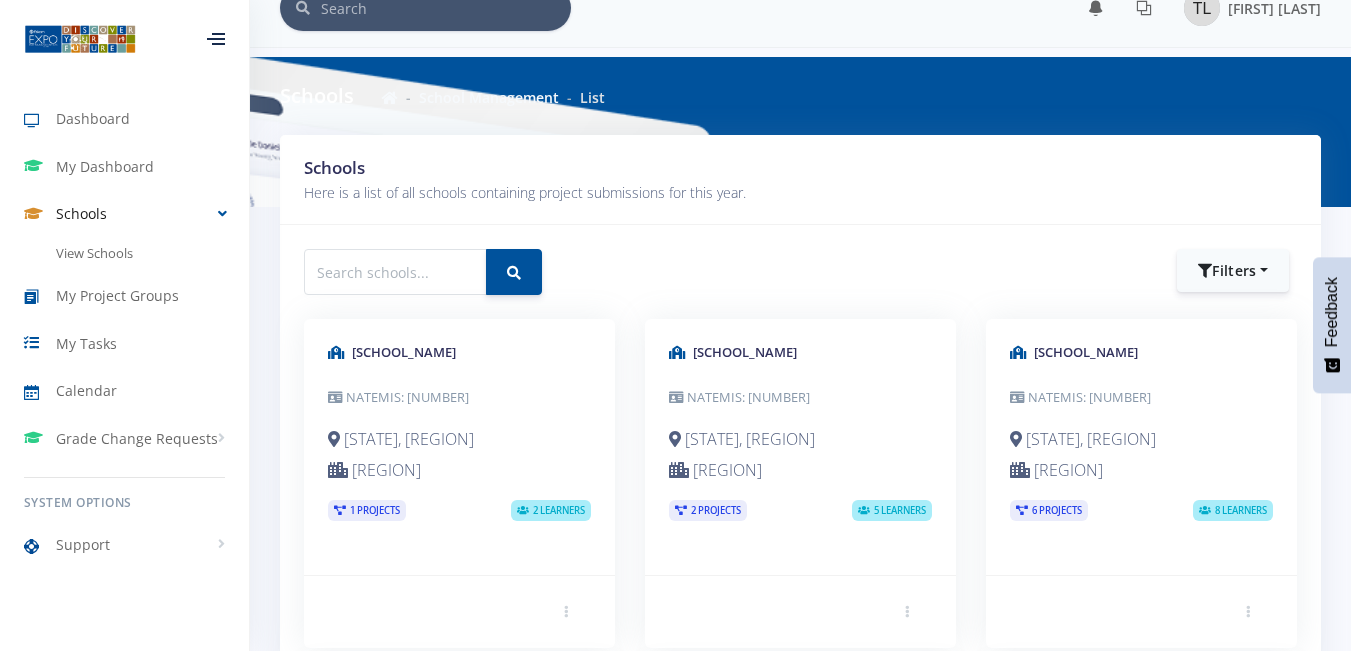 click on "[SCHOOL_NAME]
NATEMIS: [NUMBER]
[STATE],
[REGION]
[REGION] District Municipality" at bounding box center [459, 447] 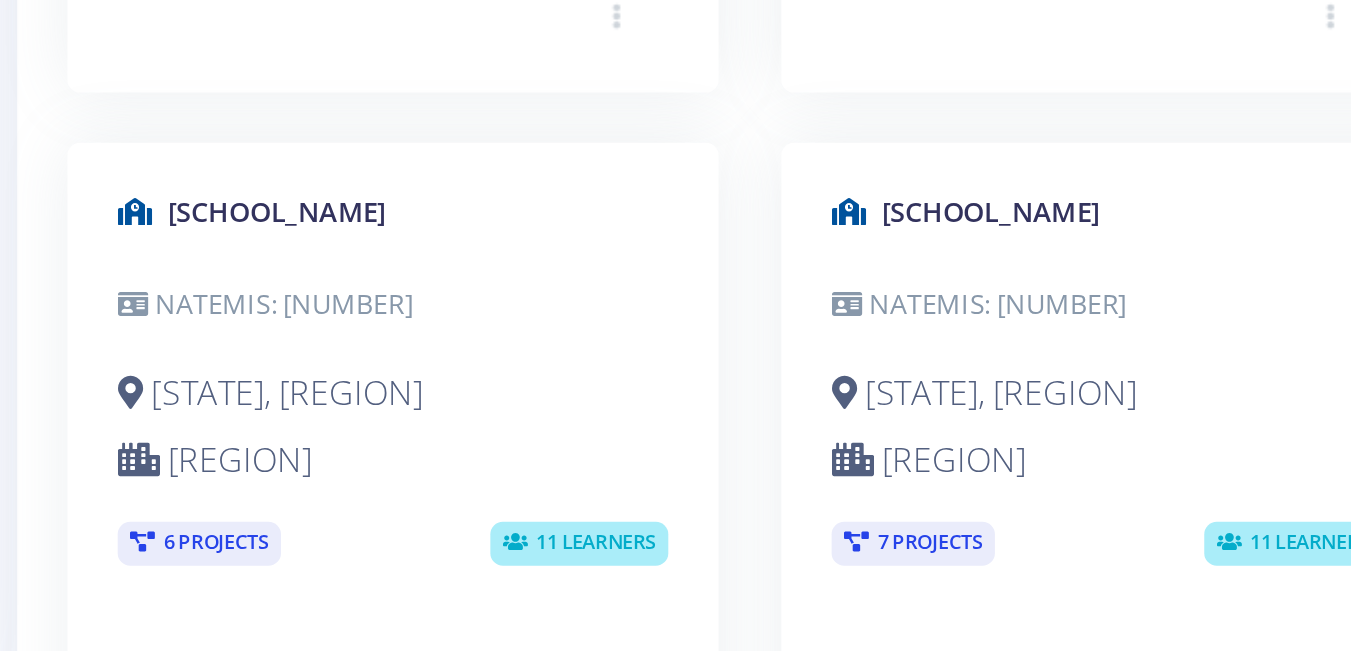 scroll, scrollTop: 792, scrollLeft: 0, axis: vertical 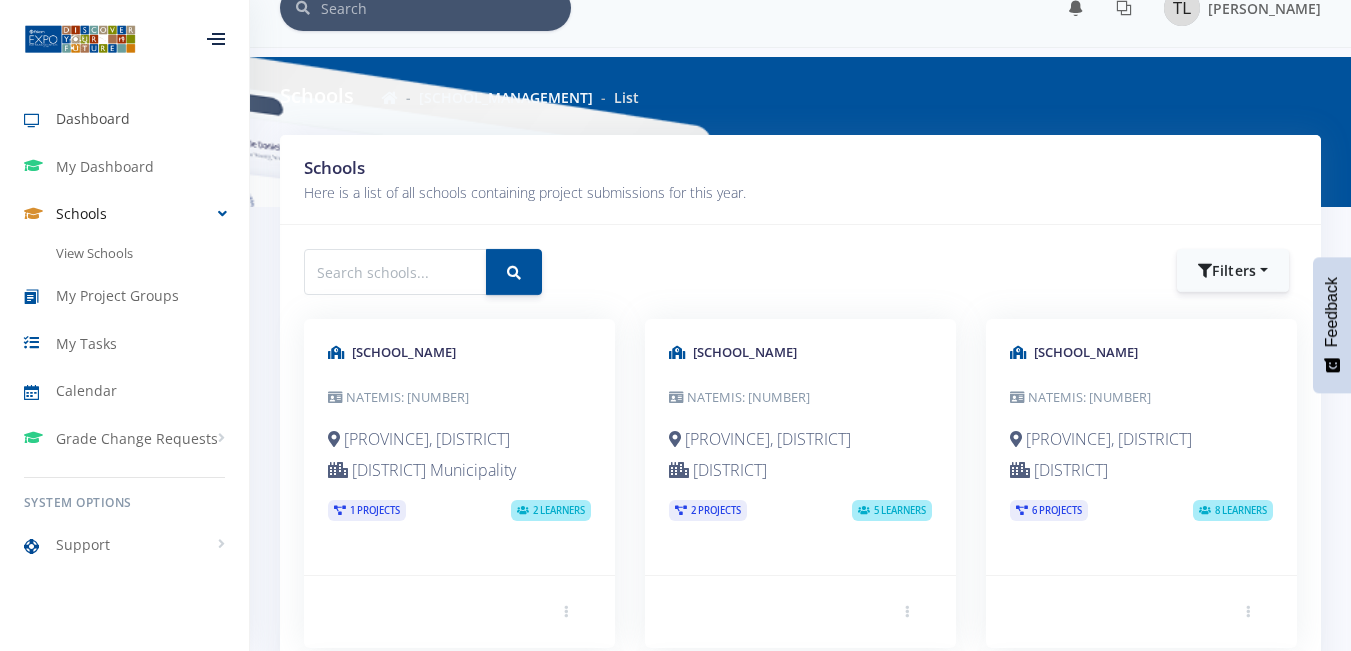 click on "Dashboard" at bounding box center [93, 118] 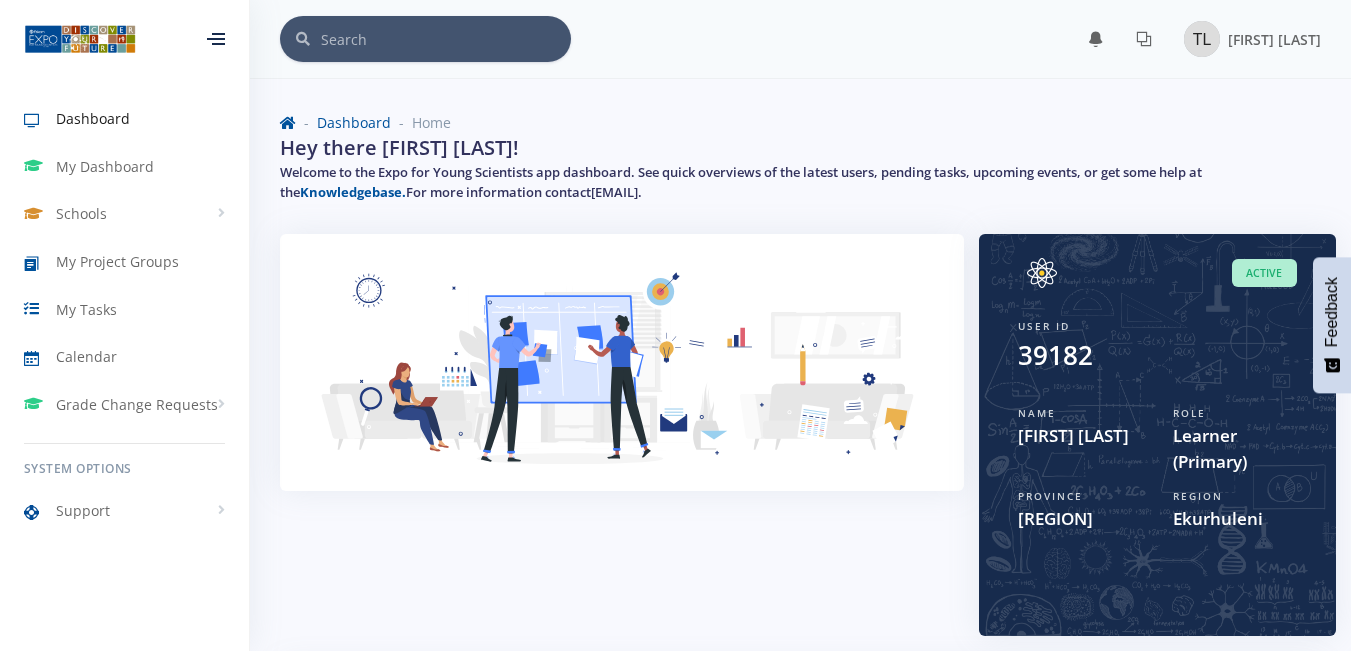 scroll, scrollTop: 0, scrollLeft: 0, axis: both 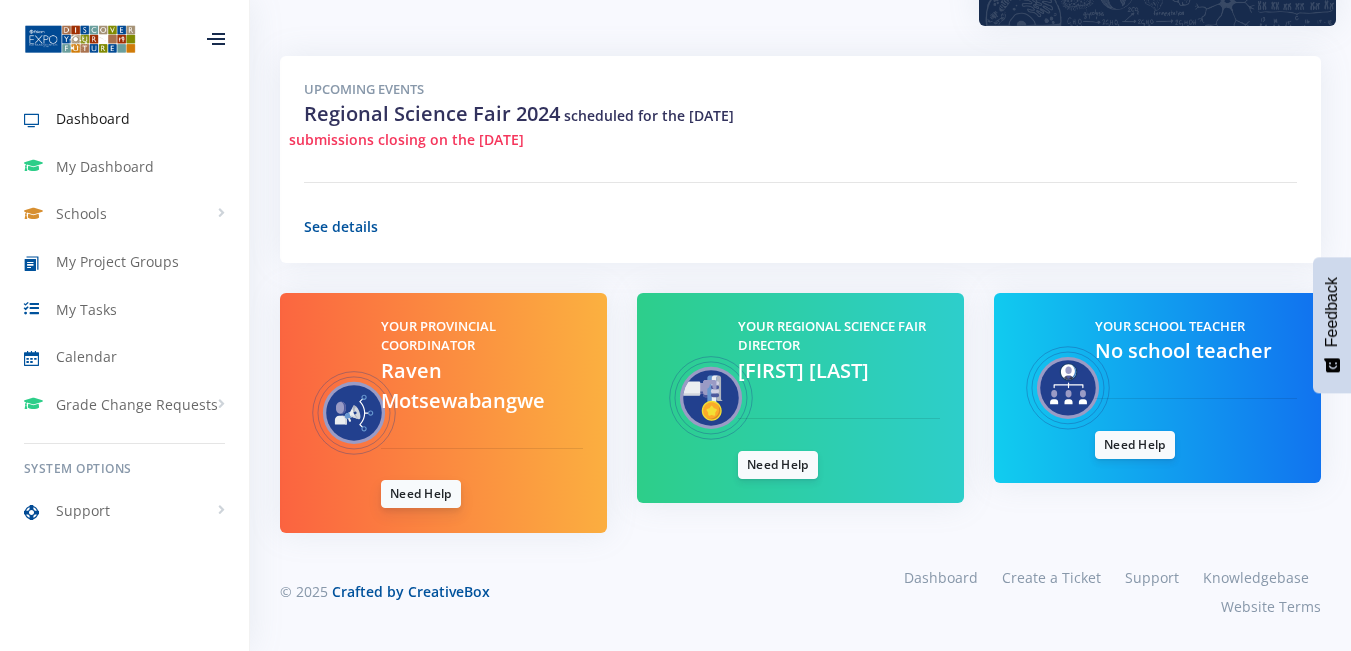 click on "Need Help" at bounding box center (421, 494) 